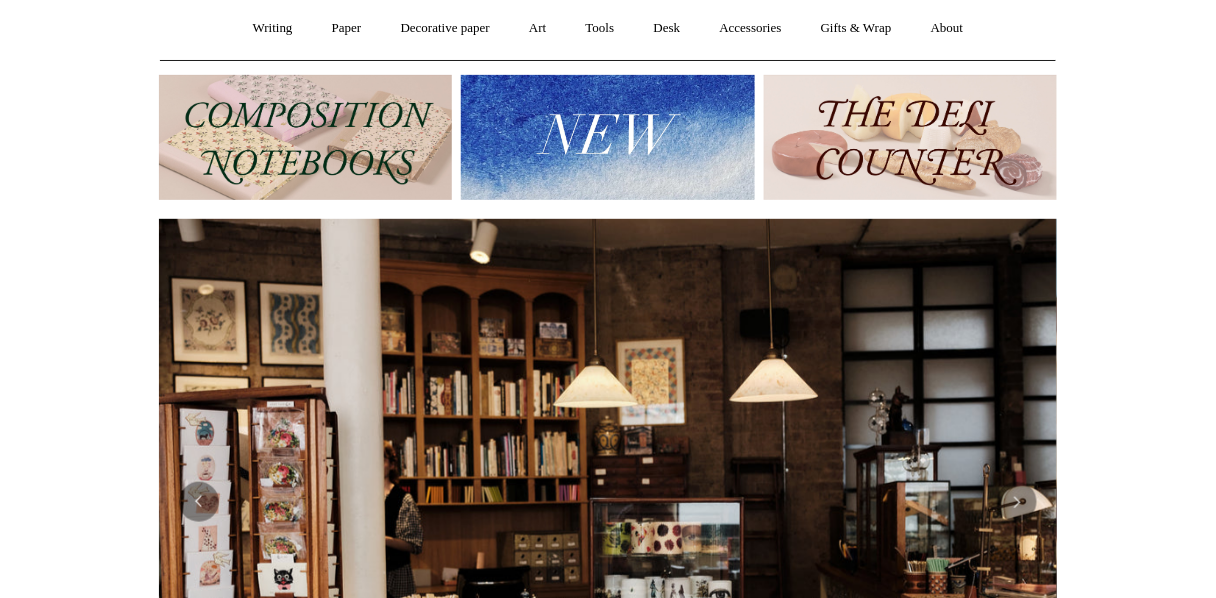 scroll, scrollTop: 320, scrollLeft: 0, axis: vertical 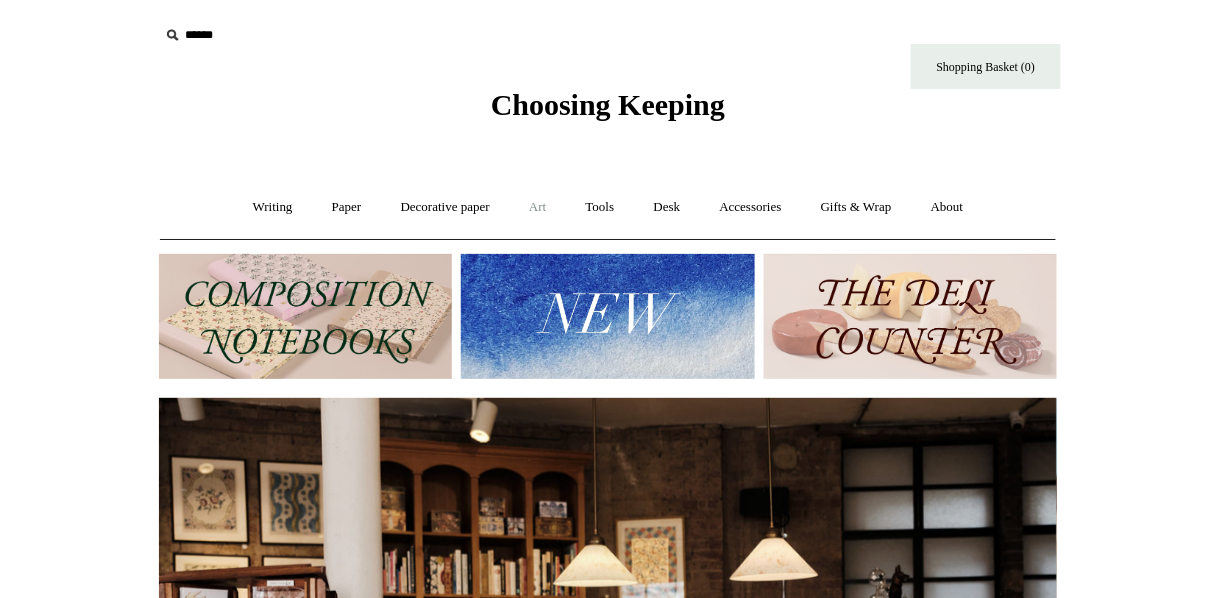 click on "Art +" at bounding box center [537, 207] 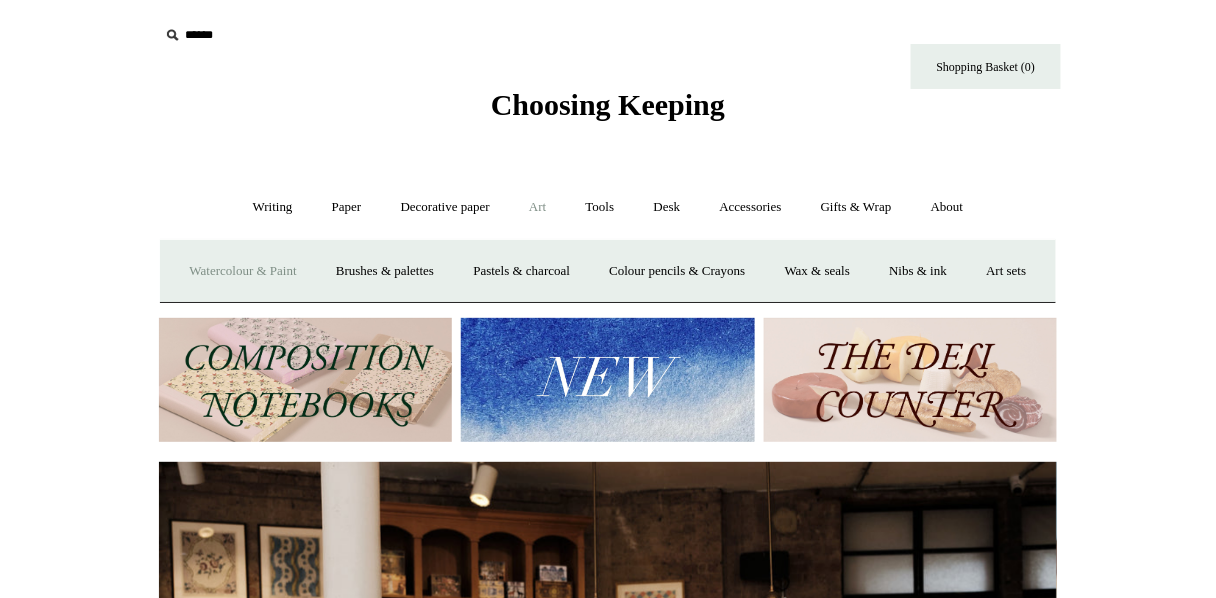 click on "Watercolour & Paint" at bounding box center [242, 271] 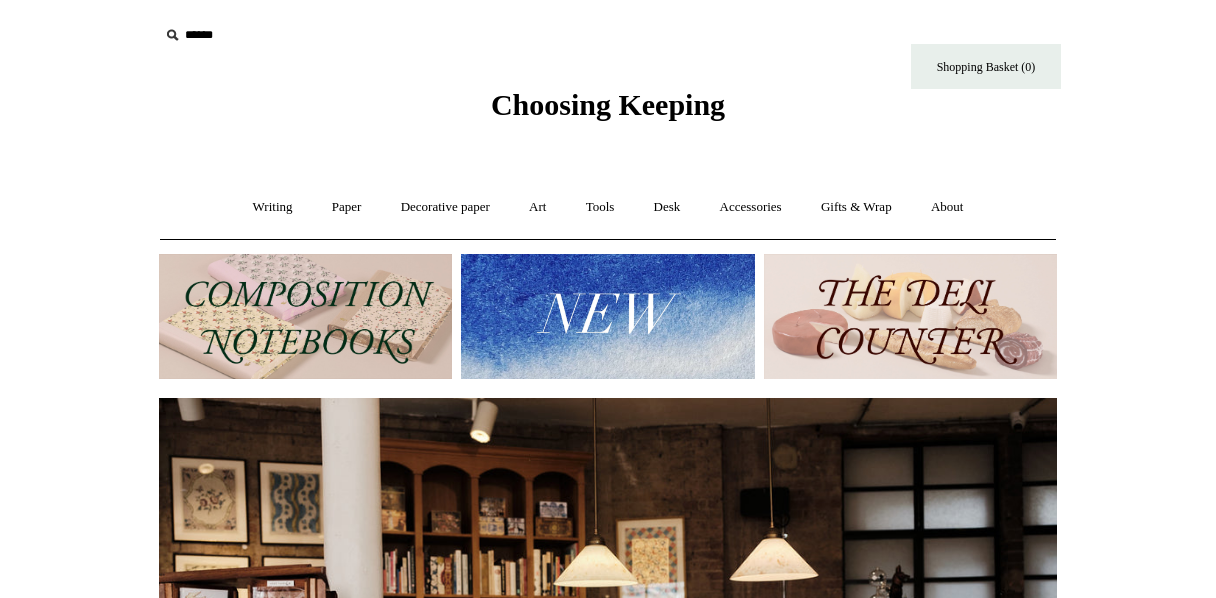click on "Choosing Keeping" at bounding box center (608, 104) 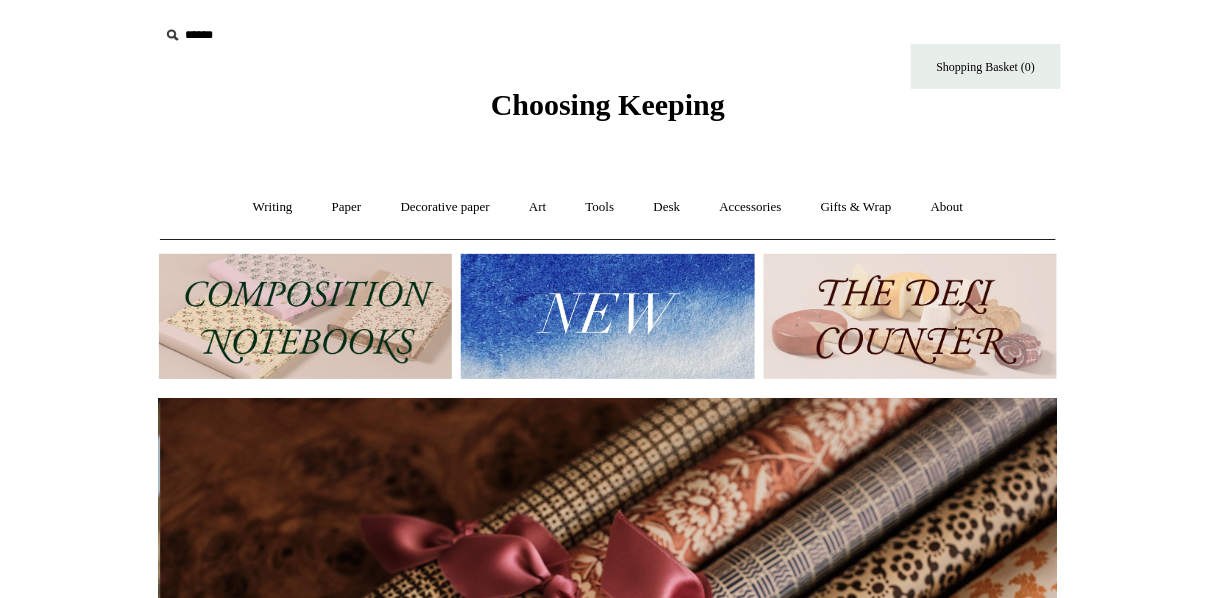 scroll, scrollTop: 0, scrollLeft: 1795, axis: horizontal 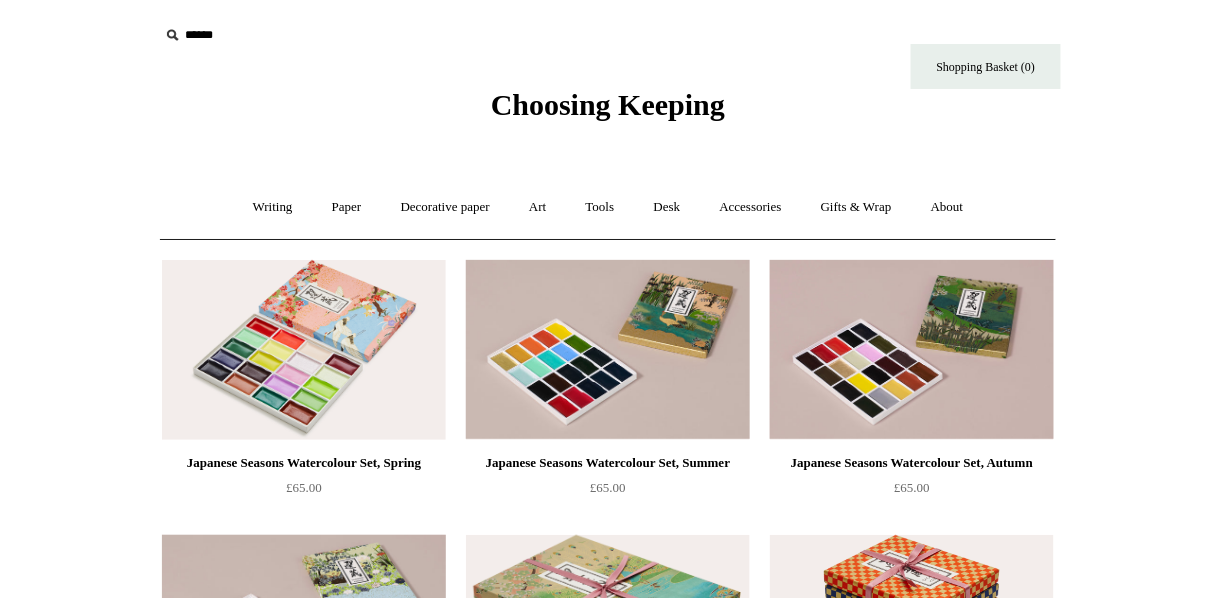 click on "Choosing Keeping" at bounding box center (608, 104) 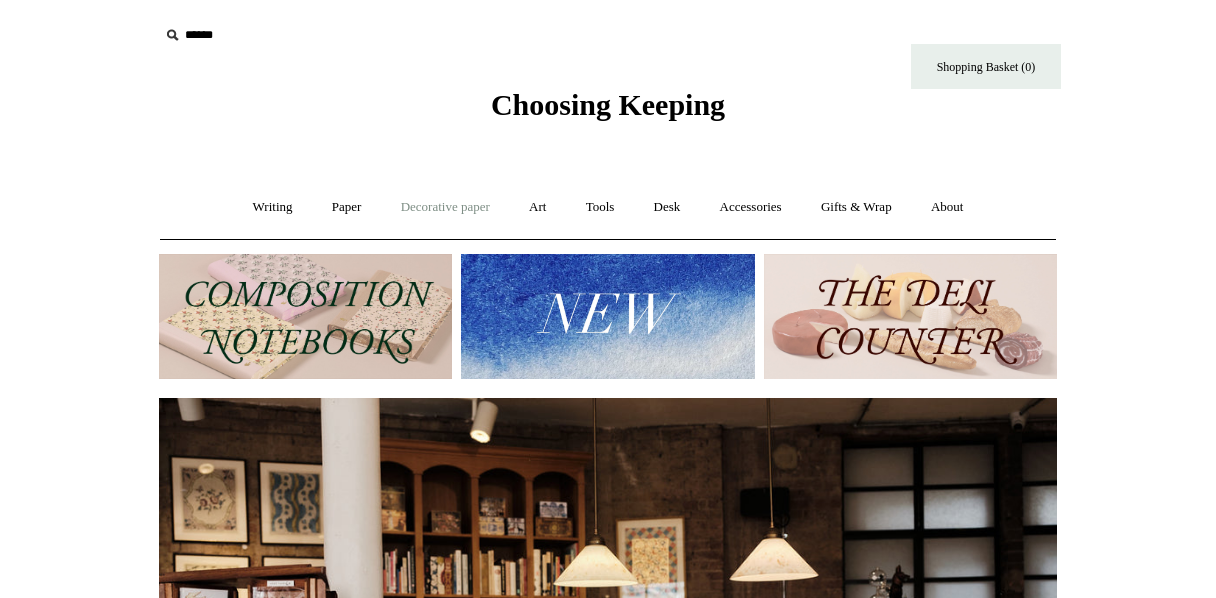 scroll, scrollTop: 0, scrollLeft: 0, axis: both 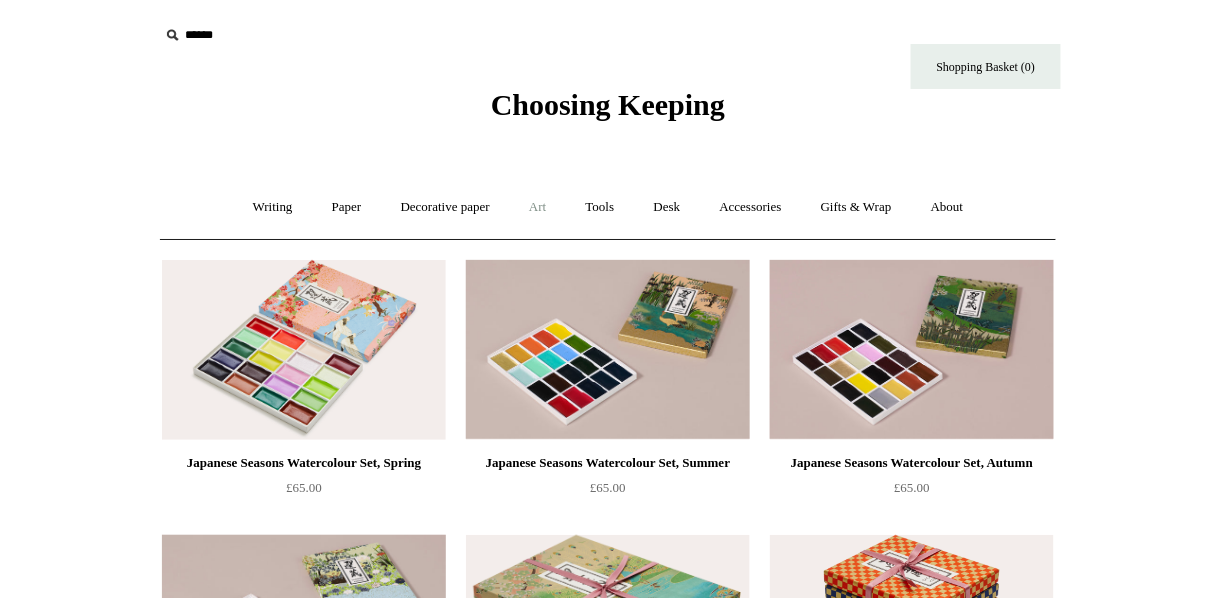 click on "Art +" at bounding box center (537, 207) 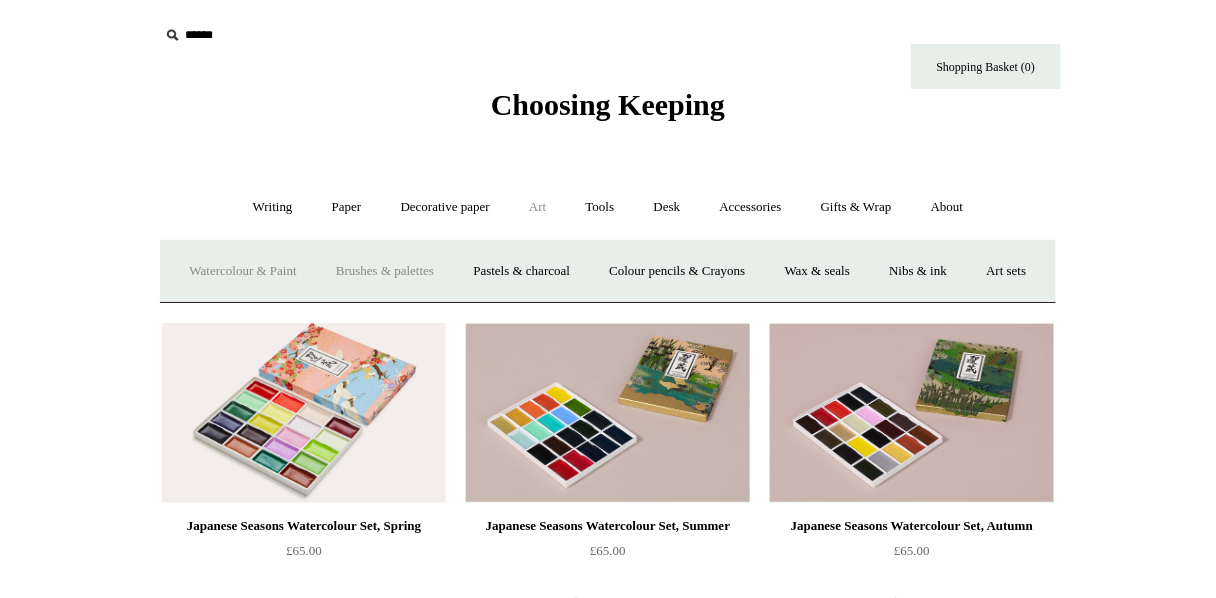 click on "Brushes & palettes" at bounding box center [385, 271] 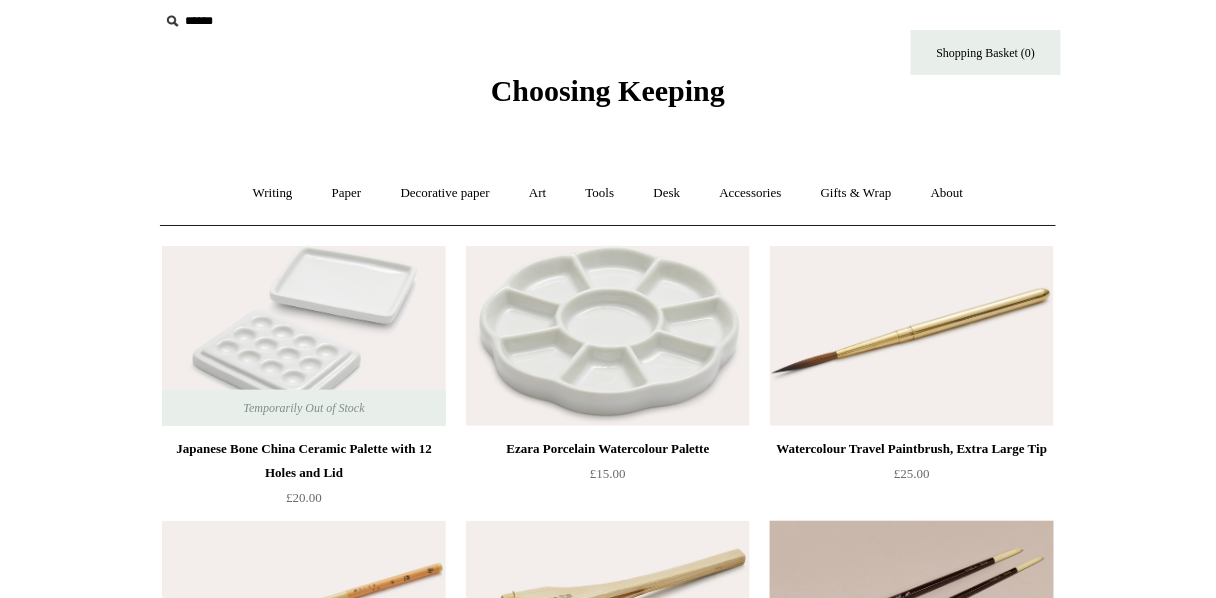 scroll, scrollTop: 0, scrollLeft: 0, axis: both 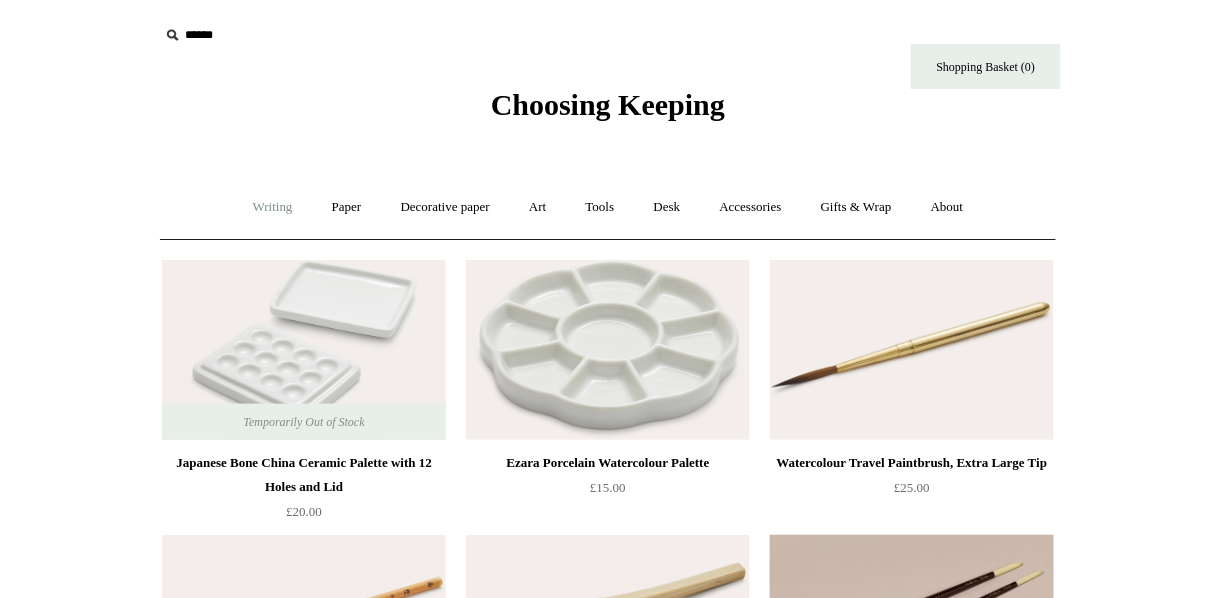 click on "Writing +" at bounding box center [273, 207] 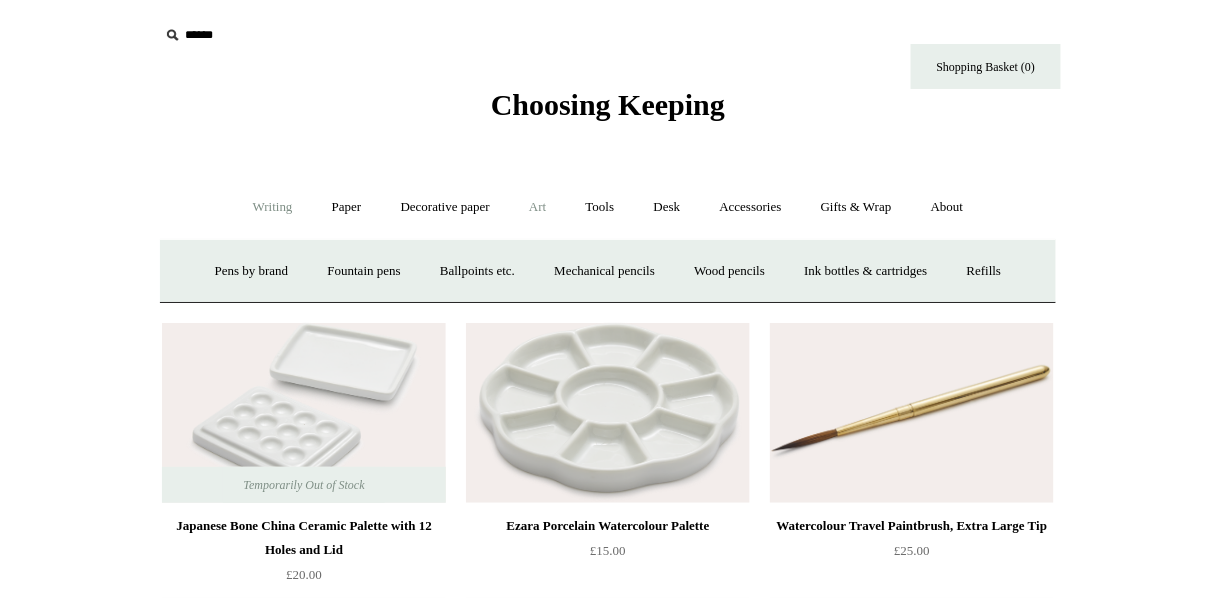 click on "Art +" at bounding box center (537, 207) 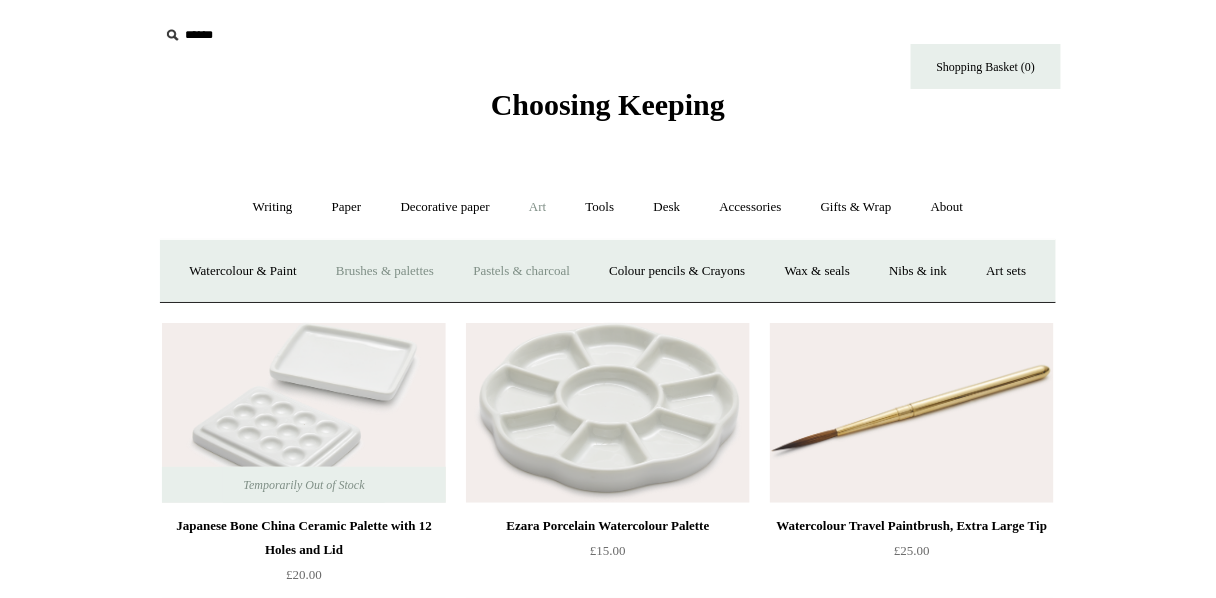 click on "Pastels & charcoal" at bounding box center (521, 271) 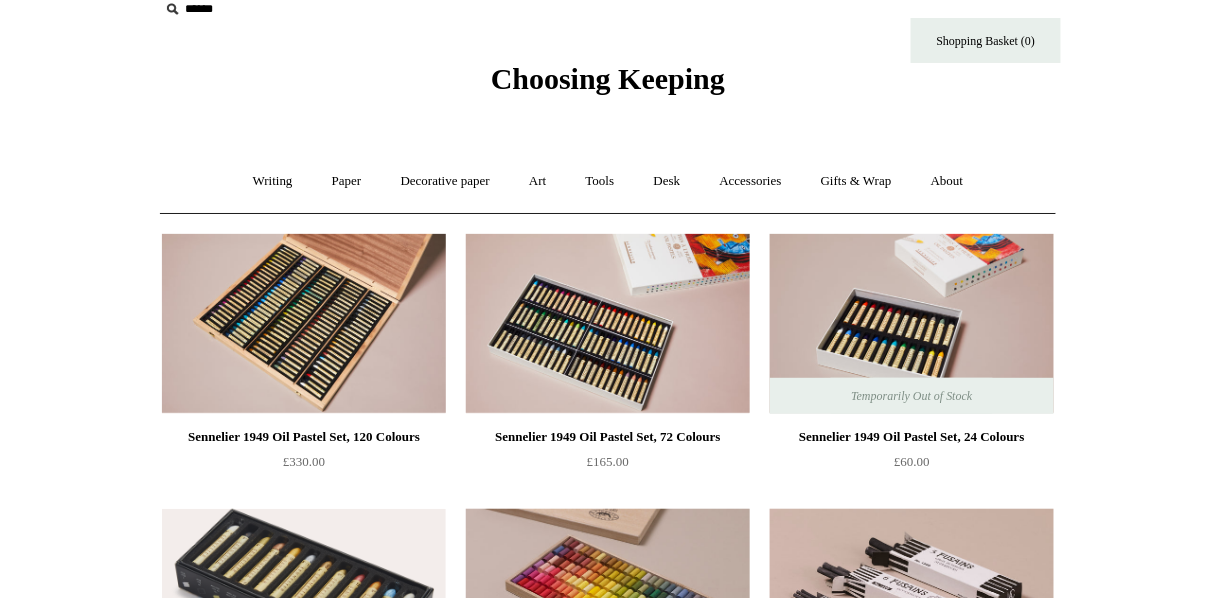 scroll, scrollTop: 0, scrollLeft: 0, axis: both 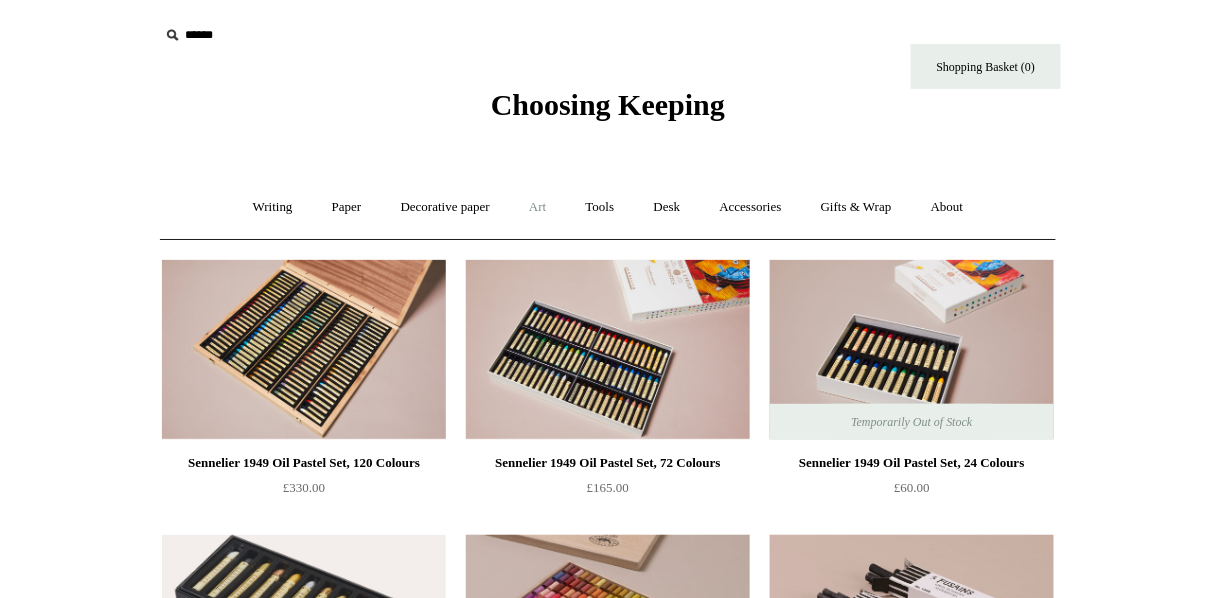 click on "Art +" at bounding box center [537, 207] 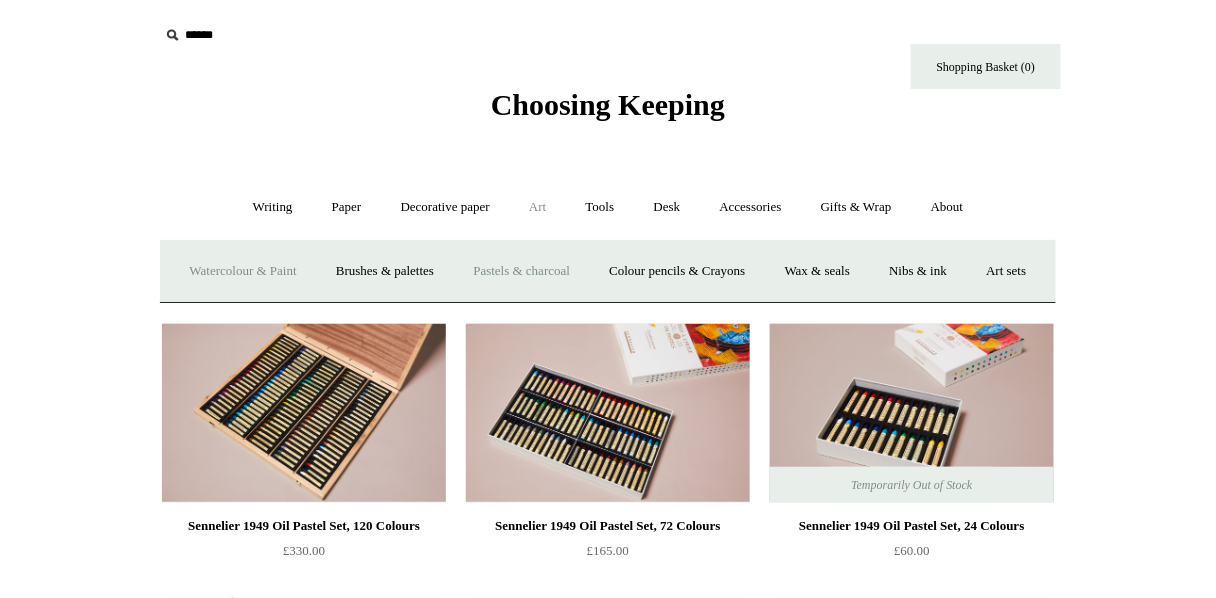 click on "Watercolour & Paint" at bounding box center (242, 271) 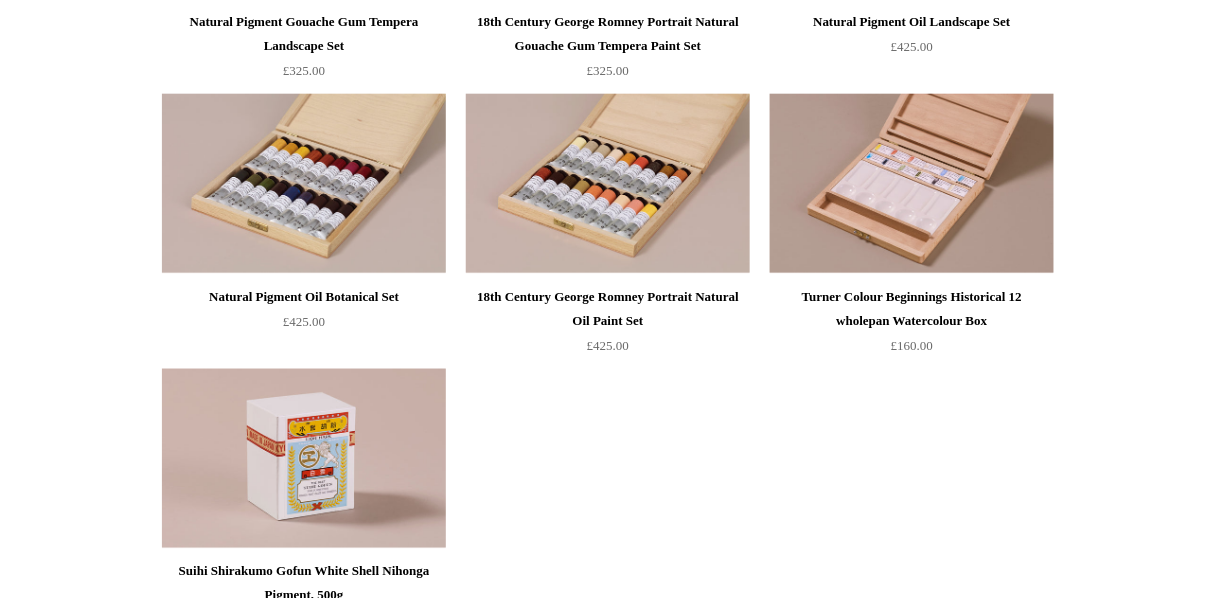 scroll, scrollTop: 4320, scrollLeft: 0, axis: vertical 